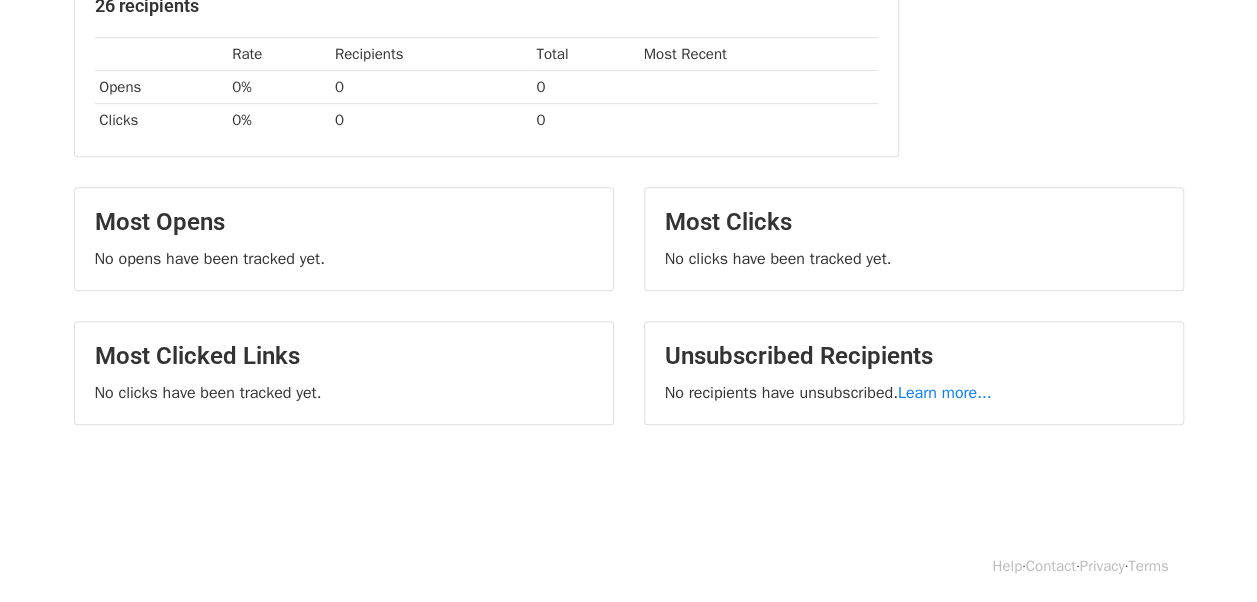 scroll, scrollTop: 0, scrollLeft: 0, axis: both 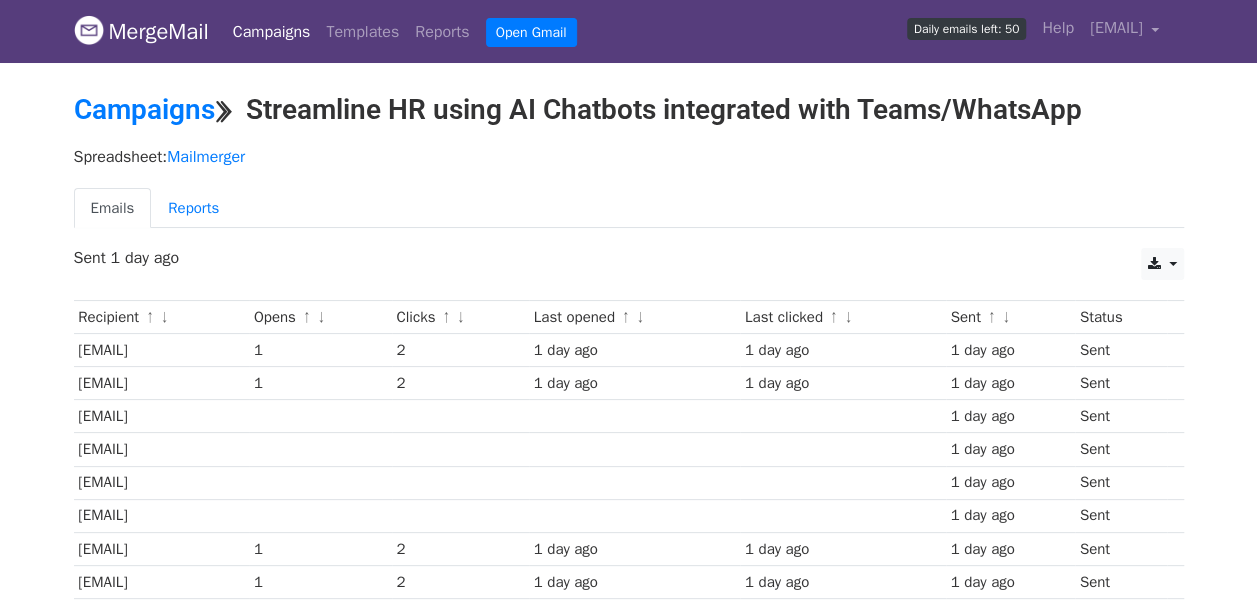 drag, startPoint x: 78, startPoint y: 344, endPoint x: 328, endPoint y: 359, distance: 250.4496 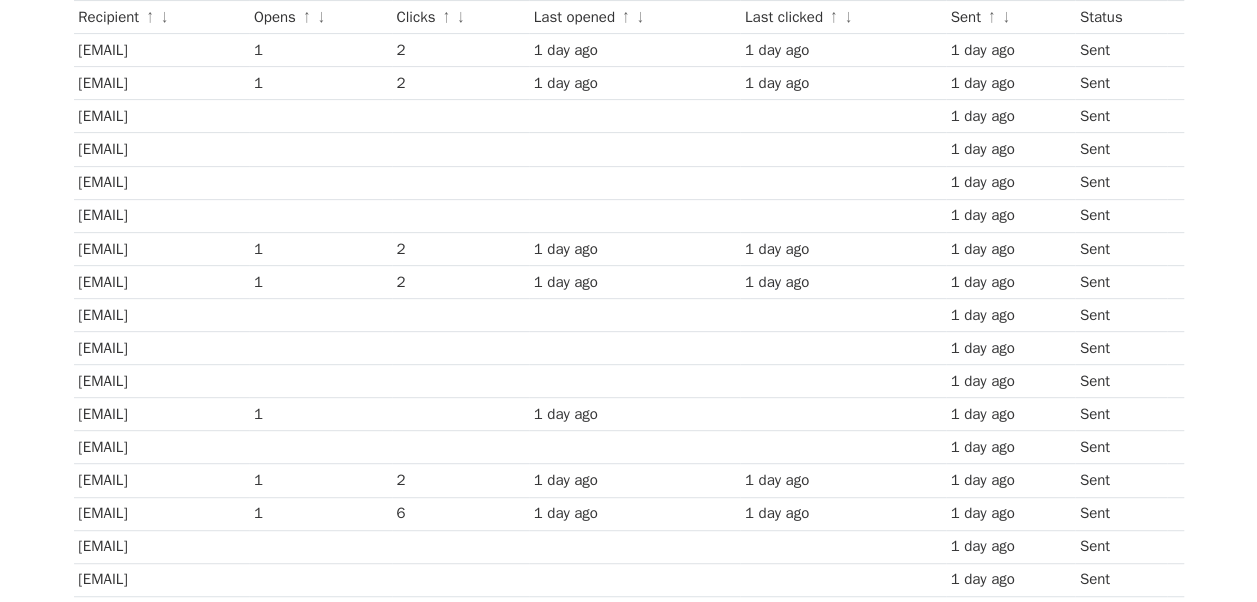 drag, startPoint x: 75, startPoint y: 238, endPoint x: 313, endPoint y: 250, distance: 238.30232 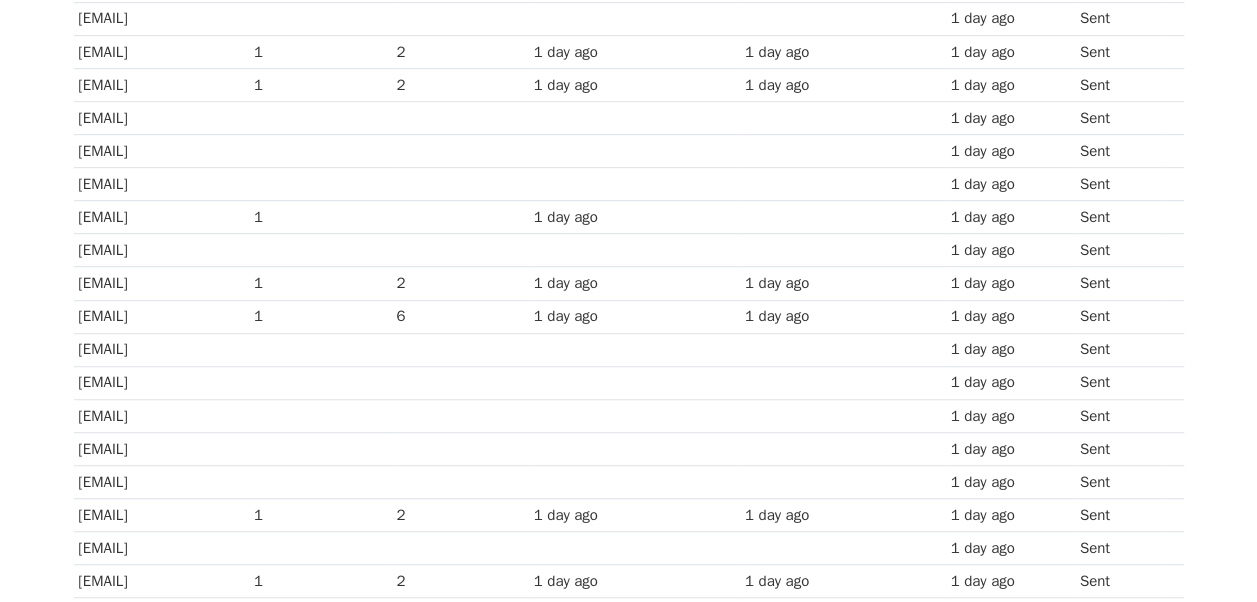 scroll, scrollTop: 500, scrollLeft: 0, axis: vertical 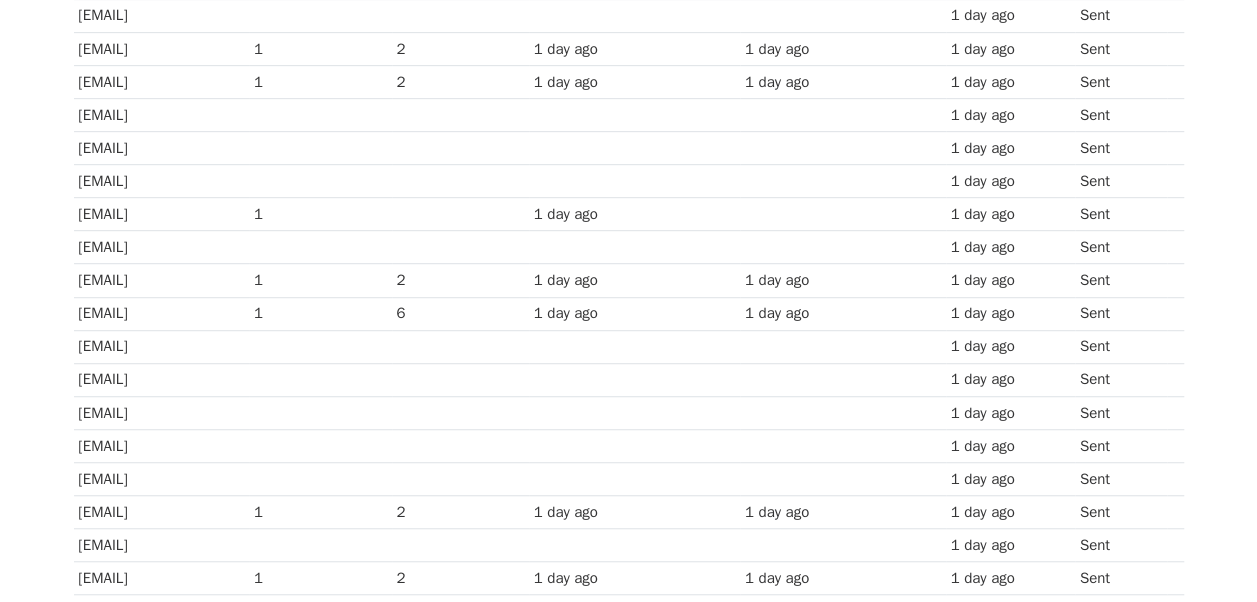 drag, startPoint x: 72, startPoint y: 204, endPoint x: 252, endPoint y: 203, distance: 180.00278 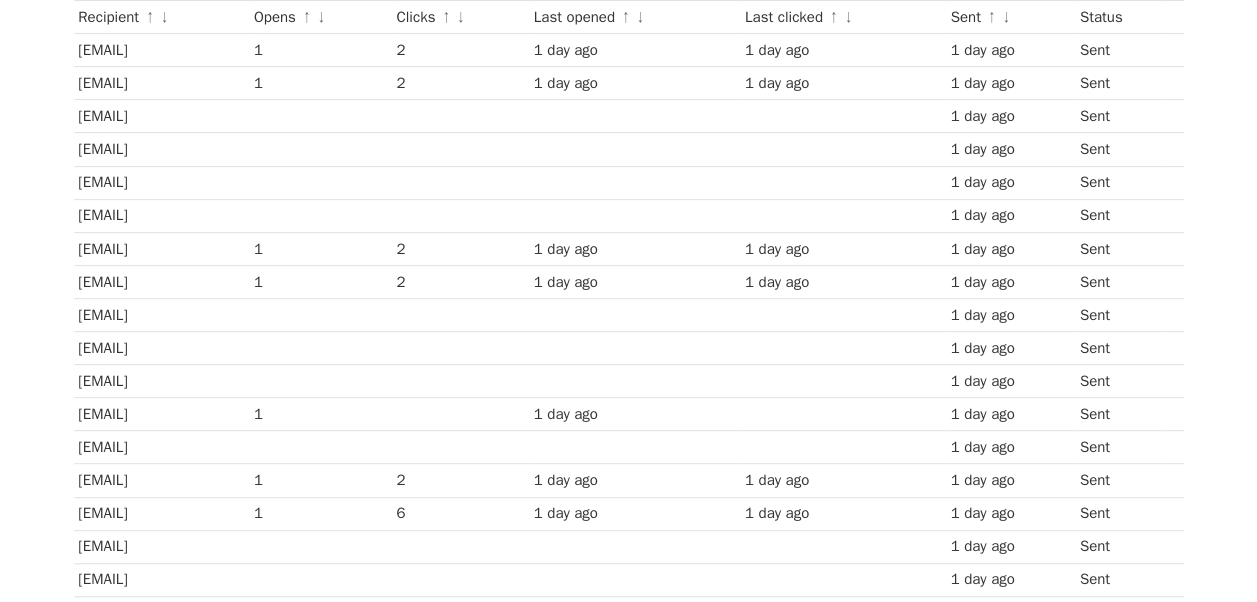 drag, startPoint x: 78, startPoint y: 404, endPoint x: 243, endPoint y: 402, distance: 165.01212 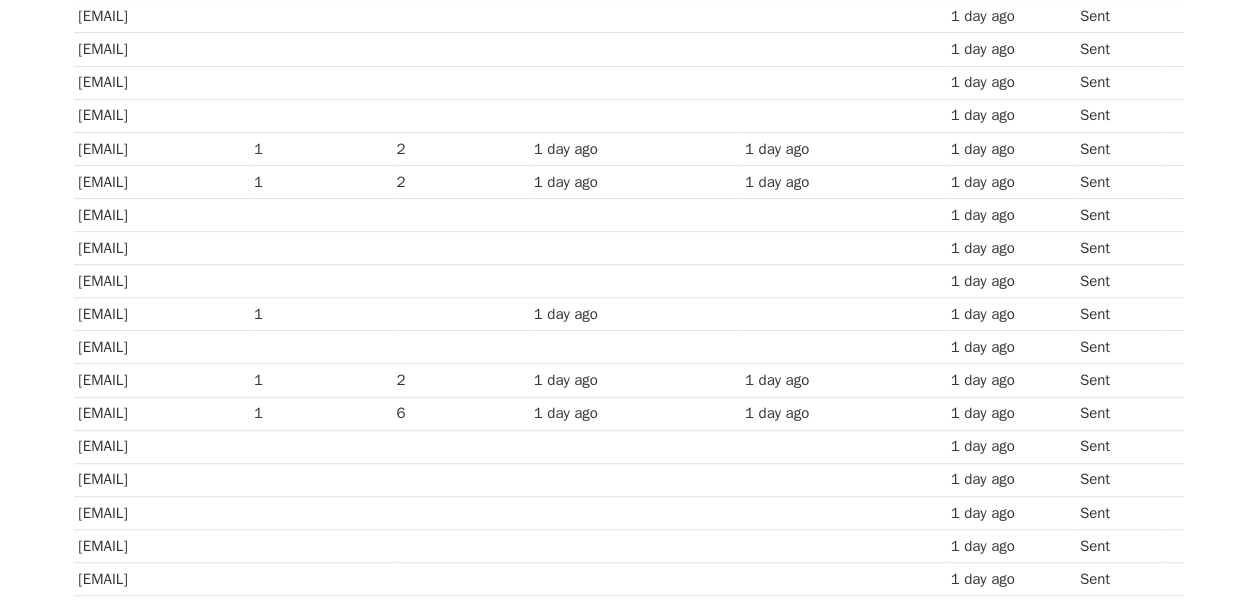 drag, startPoint x: 74, startPoint y: 372, endPoint x: 268, endPoint y: 373, distance: 194.00258 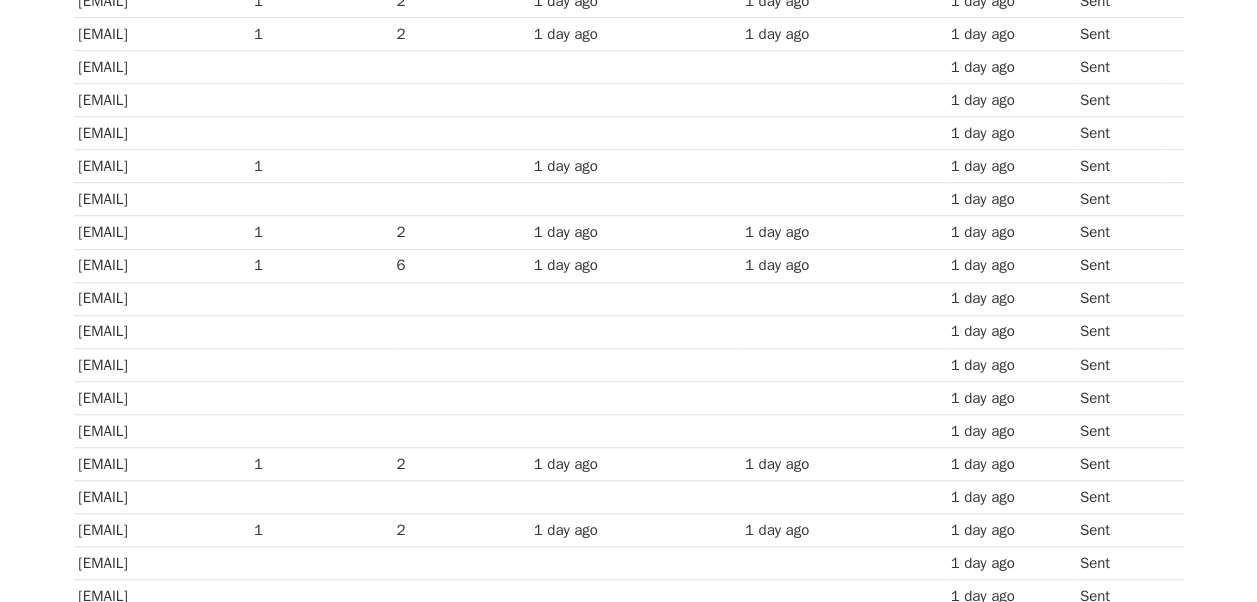 scroll, scrollTop: 700, scrollLeft: 0, axis: vertical 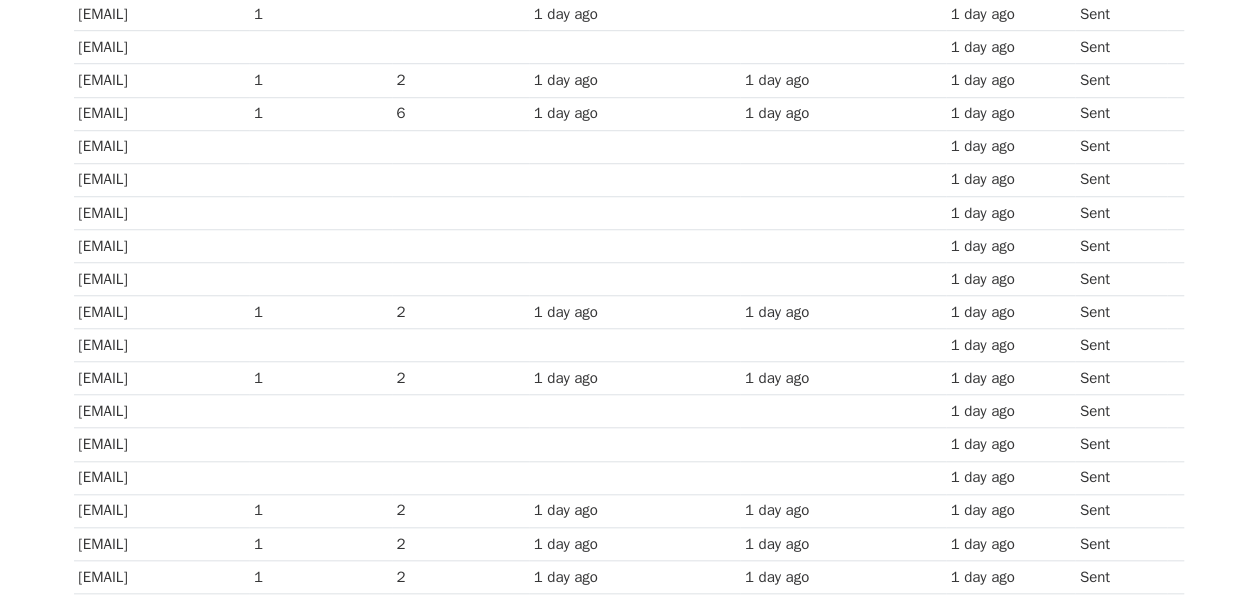 drag, startPoint x: 78, startPoint y: 298, endPoint x: 343, endPoint y: 313, distance: 265.4242 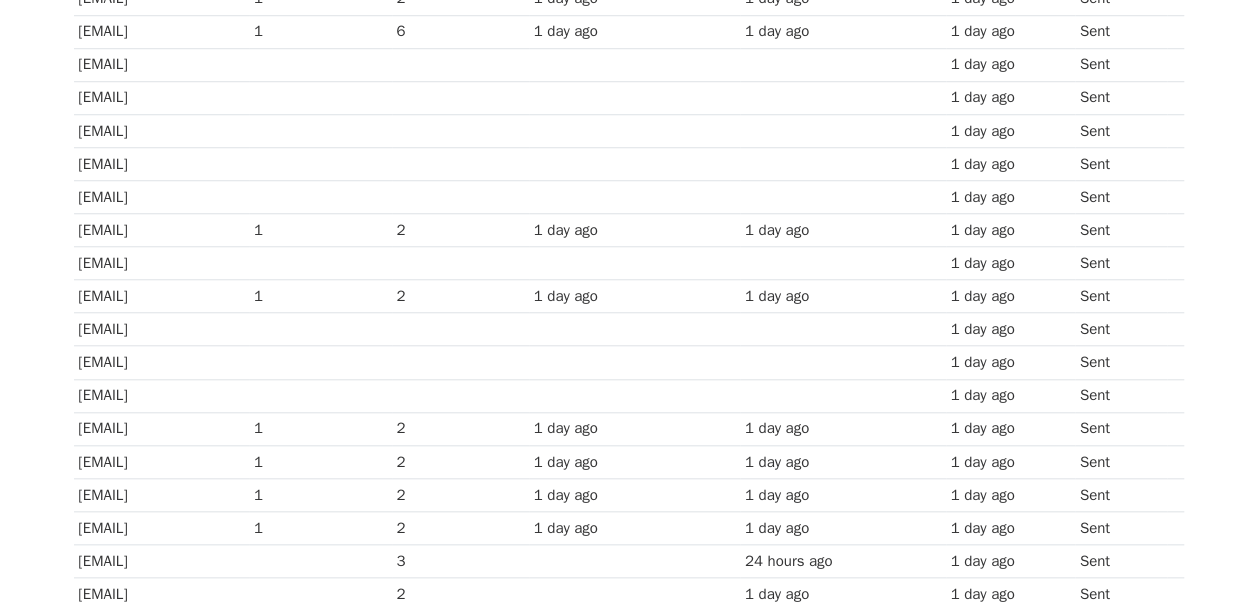 scroll, scrollTop: 800, scrollLeft: 0, axis: vertical 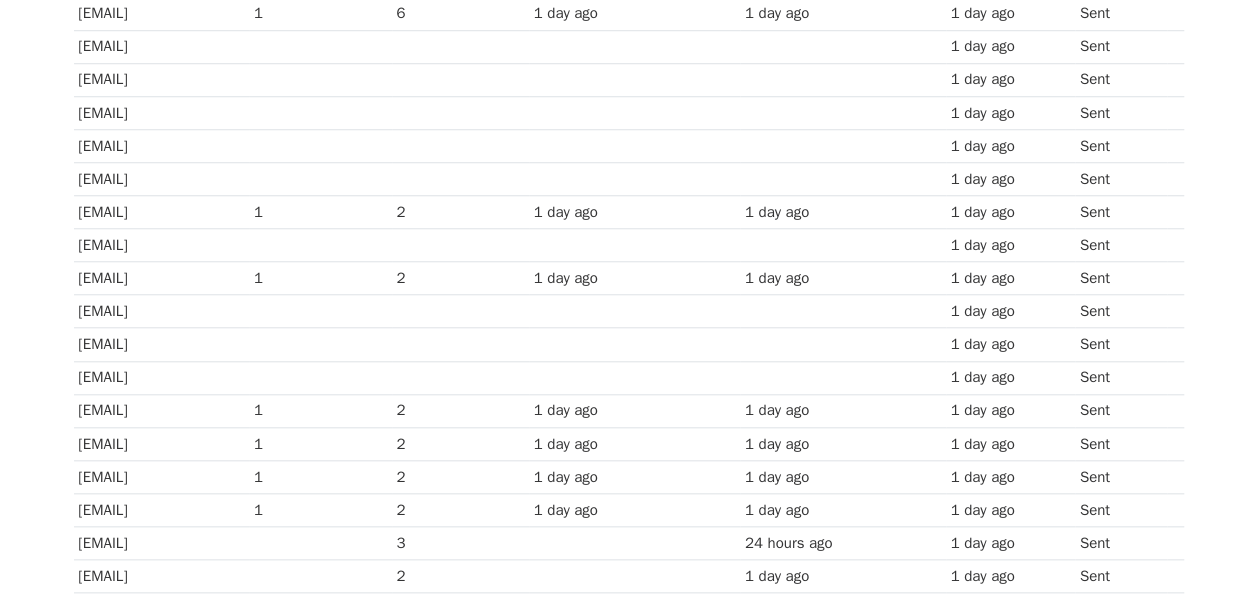 drag, startPoint x: 78, startPoint y: 264, endPoint x: 370, endPoint y: 281, distance: 292.49445 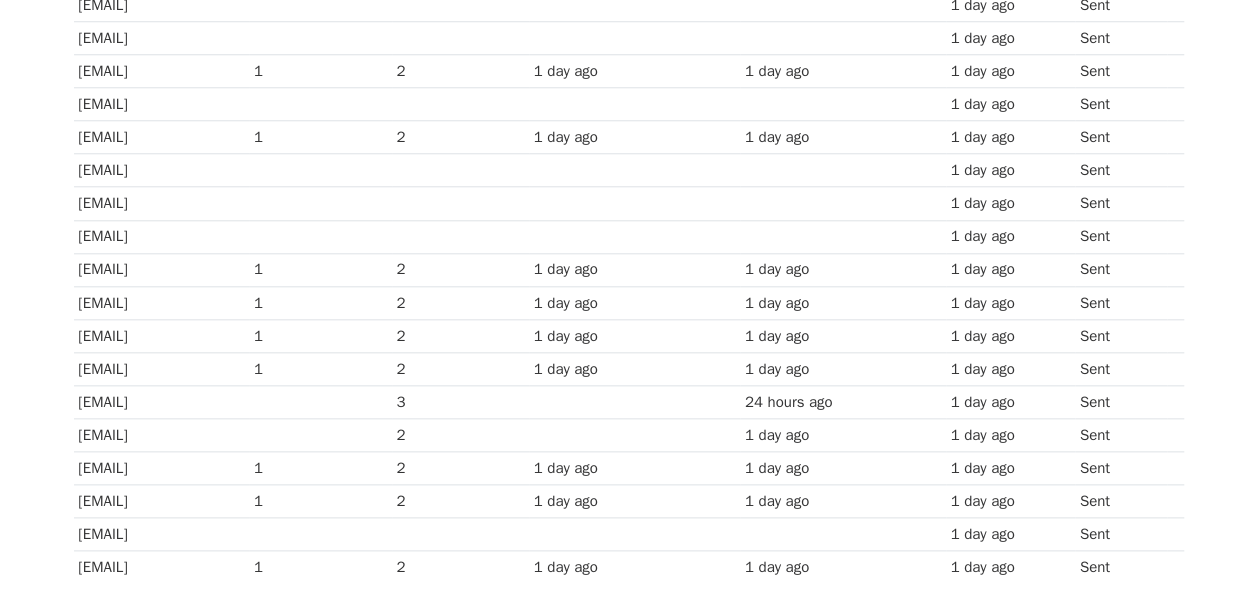scroll, scrollTop: 1085, scrollLeft: 0, axis: vertical 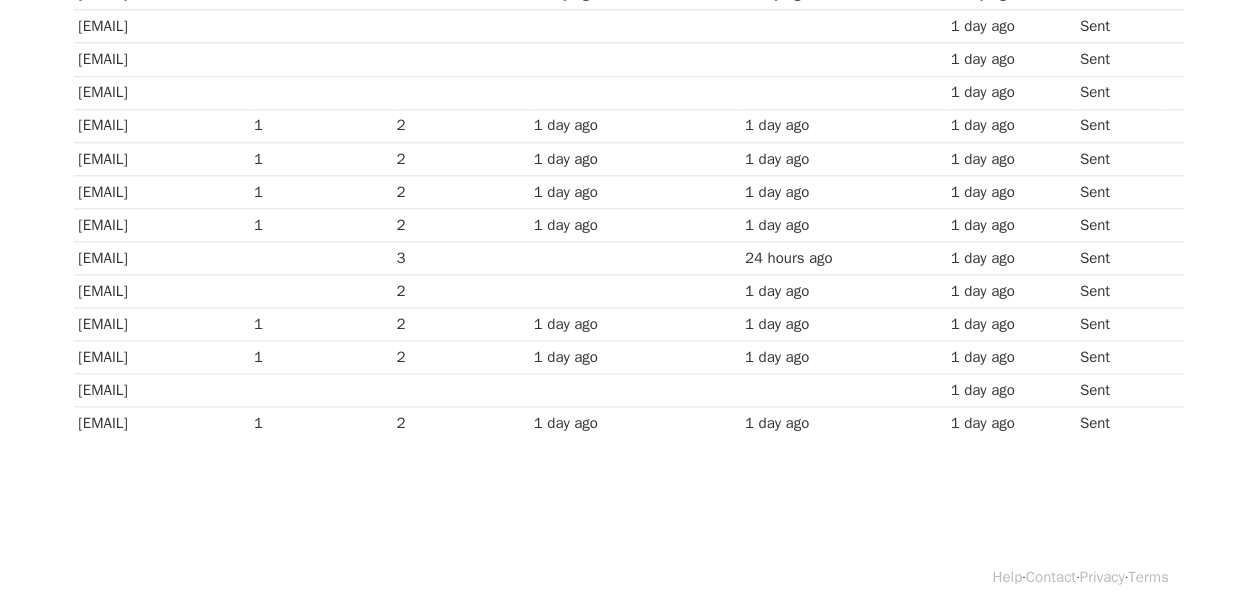 click on "MergeMail
Campaigns
Templates
Reports
Open Gmail
Daily emails left: 50
Help
[EMAIL]
Account
Unsubscribes
Integrations
Notification Settings
Sign out
New Features
You're all caught up!
Scheduled Campaigns
Schedule your emails to be sent later.
Read more
Account Reports
View reports across all of your campaigns to find highly-engaged recipients and to see which templates and campaigns have the most clicks and opens.
Read more
View my reports
Template Editor
Create beautiful emails using our powerful template editor.
Read more
View my templates
Campaigns
⟫
Streamline HR using AI Chatbots integrated with Teams/WhatsApp
Spreadsheet:
Mailmerger
Emails
Reports
CSV
Excel
Sent
1 day ago" at bounding box center [628, -275] 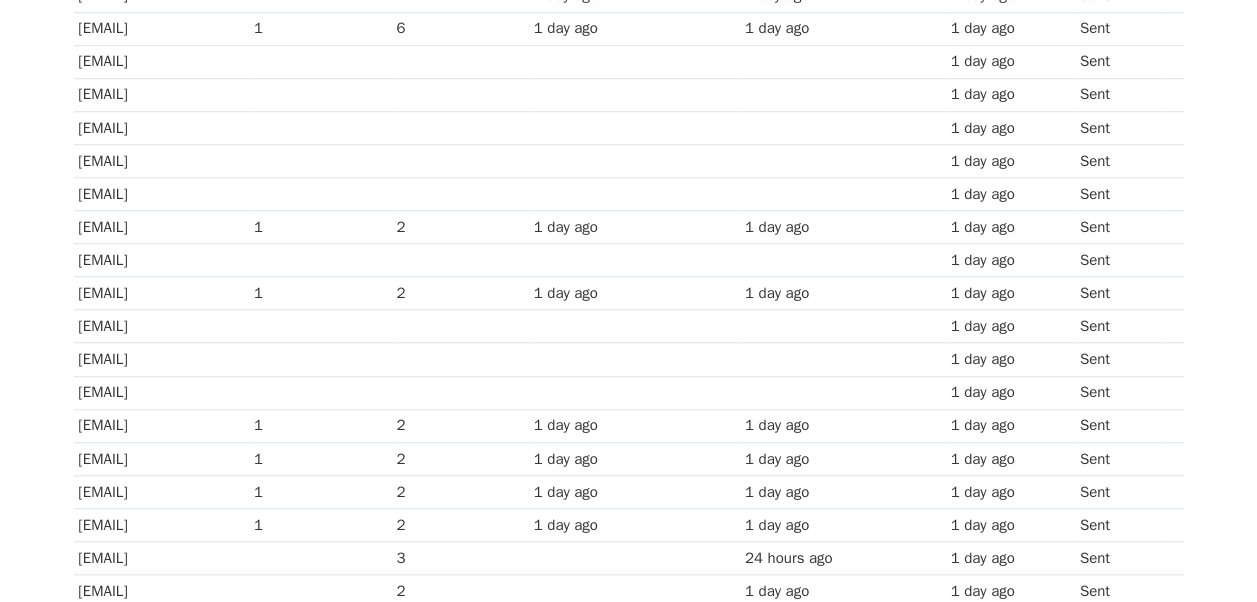 drag, startPoint x: 77, startPoint y: 282, endPoint x: 452, endPoint y: 281, distance: 375.00134 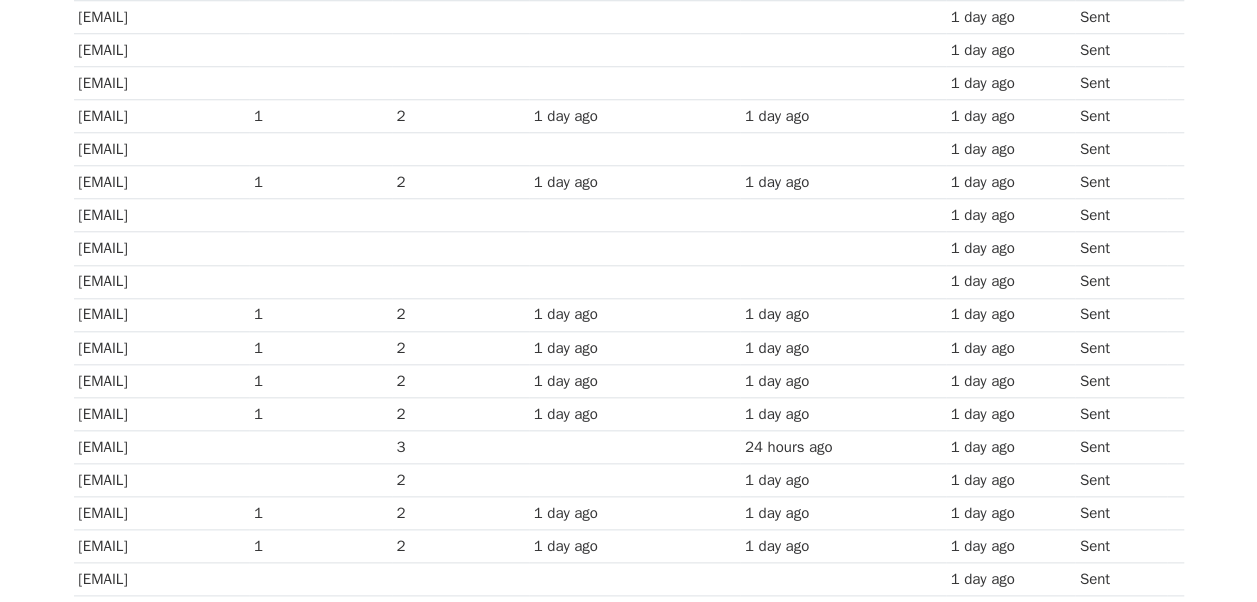 scroll, scrollTop: 985, scrollLeft: 0, axis: vertical 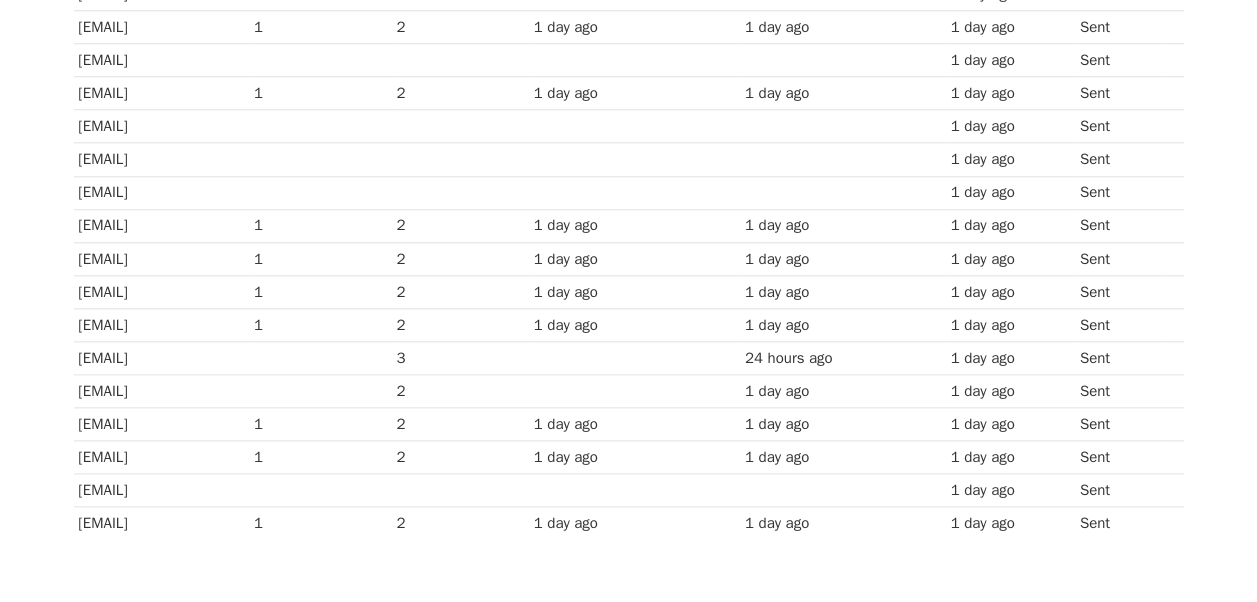 drag, startPoint x: 76, startPoint y: 278, endPoint x: 247, endPoint y: 278, distance: 171 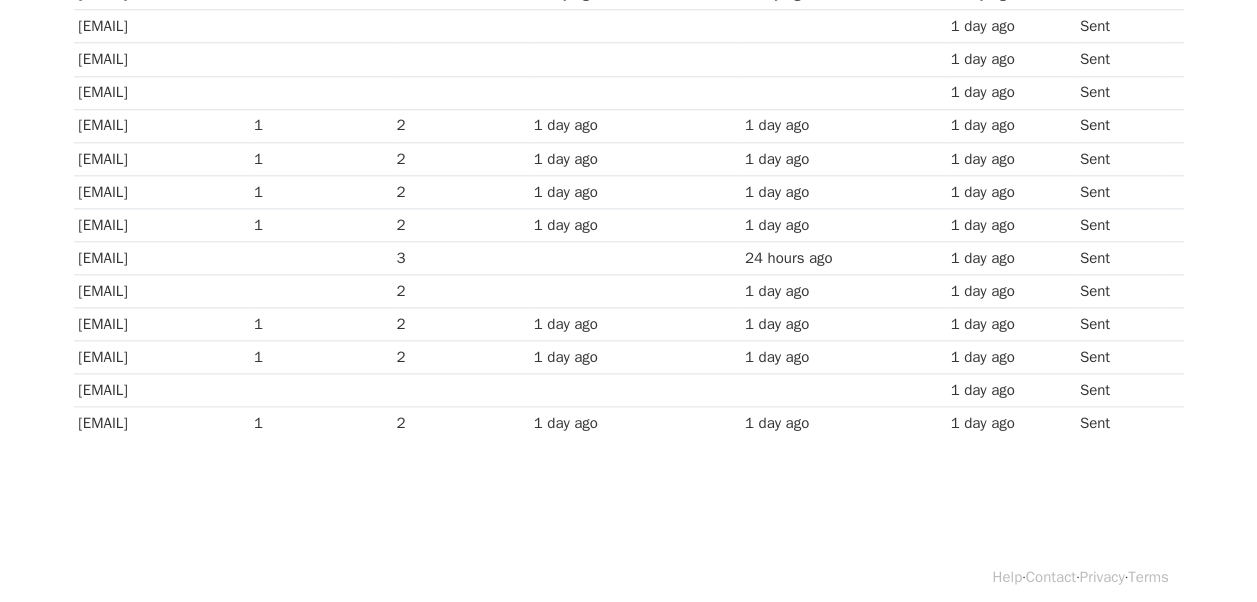 drag, startPoint x: 80, startPoint y: 308, endPoint x: 342, endPoint y: 306, distance: 262.00763 